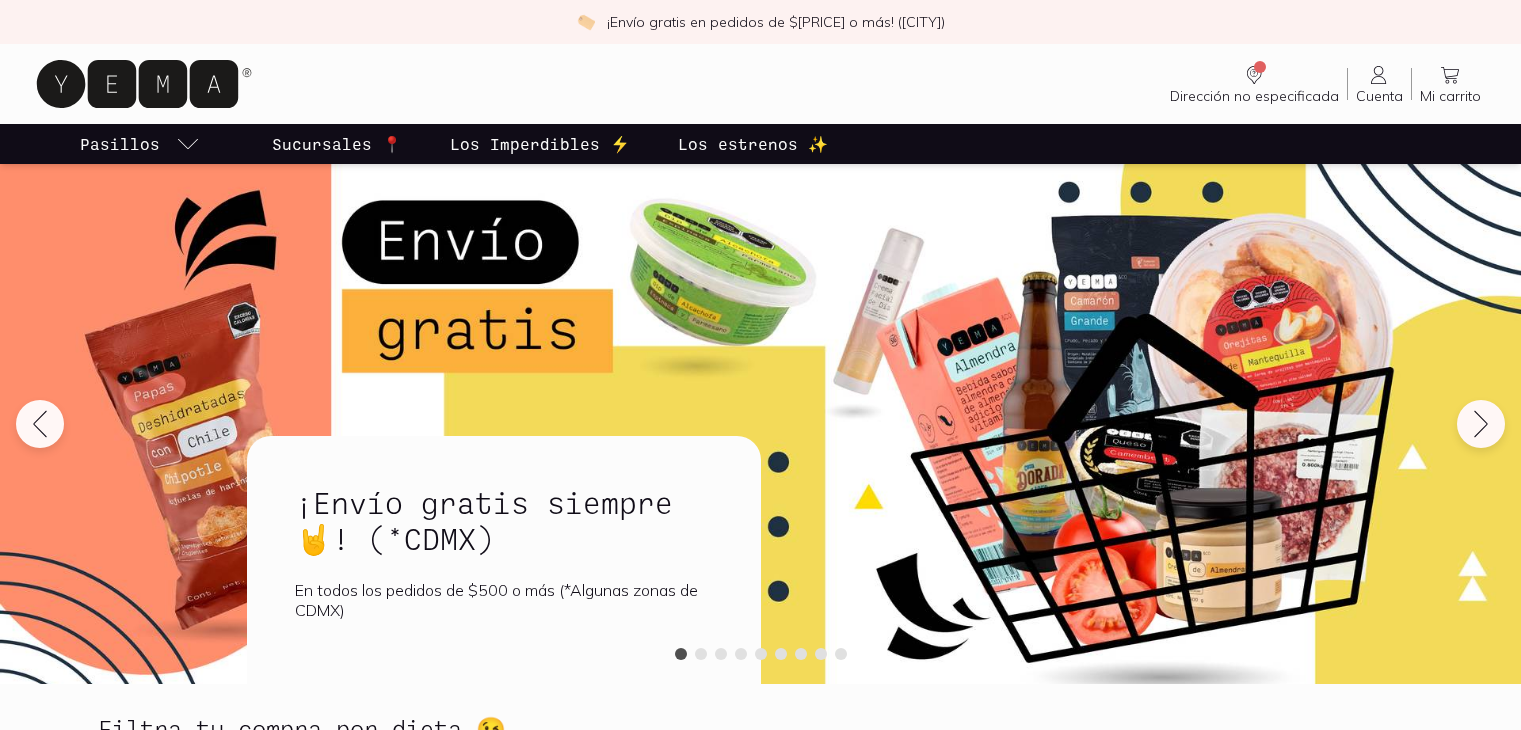 scroll, scrollTop: 0, scrollLeft: 0, axis: both 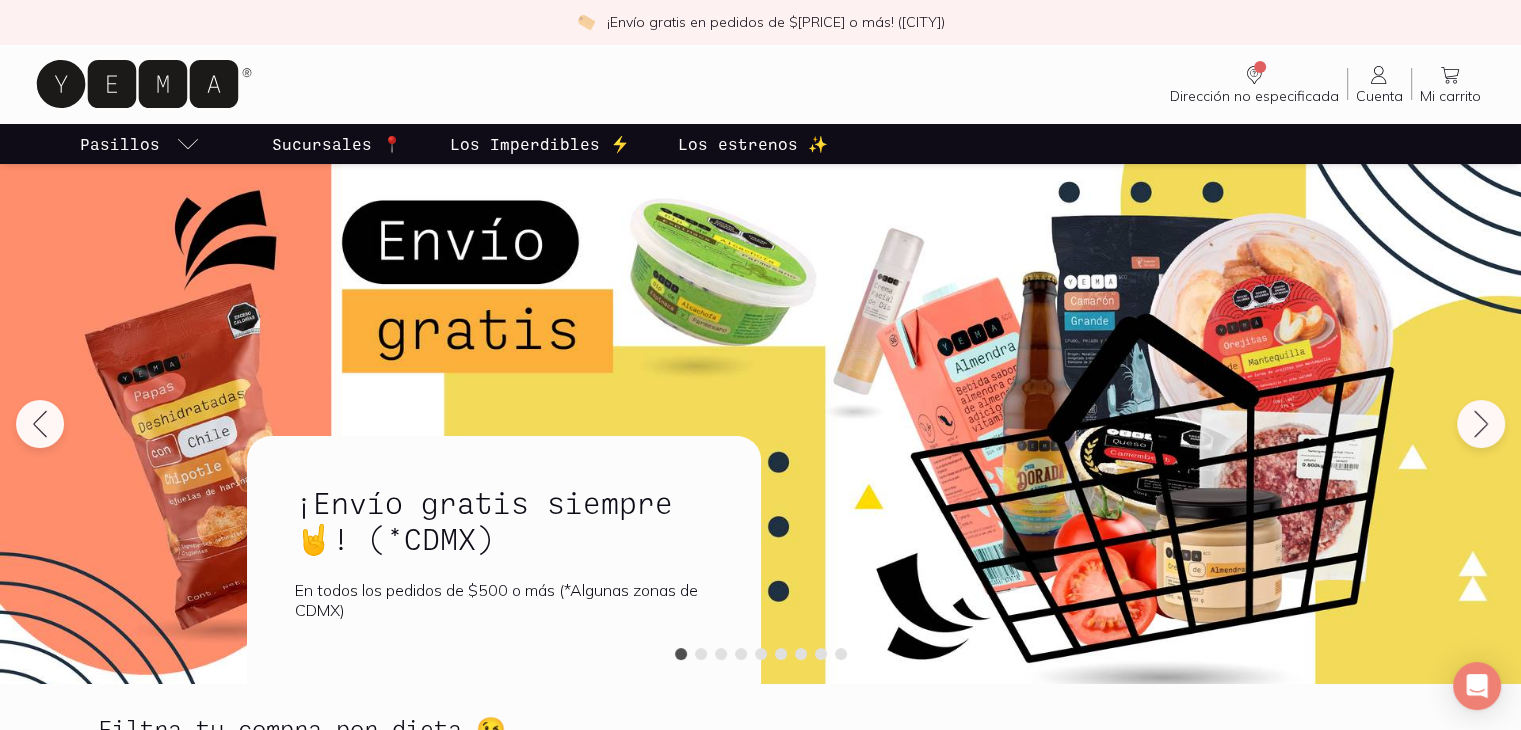 click on "Sucursales 📍" at bounding box center (337, 144) 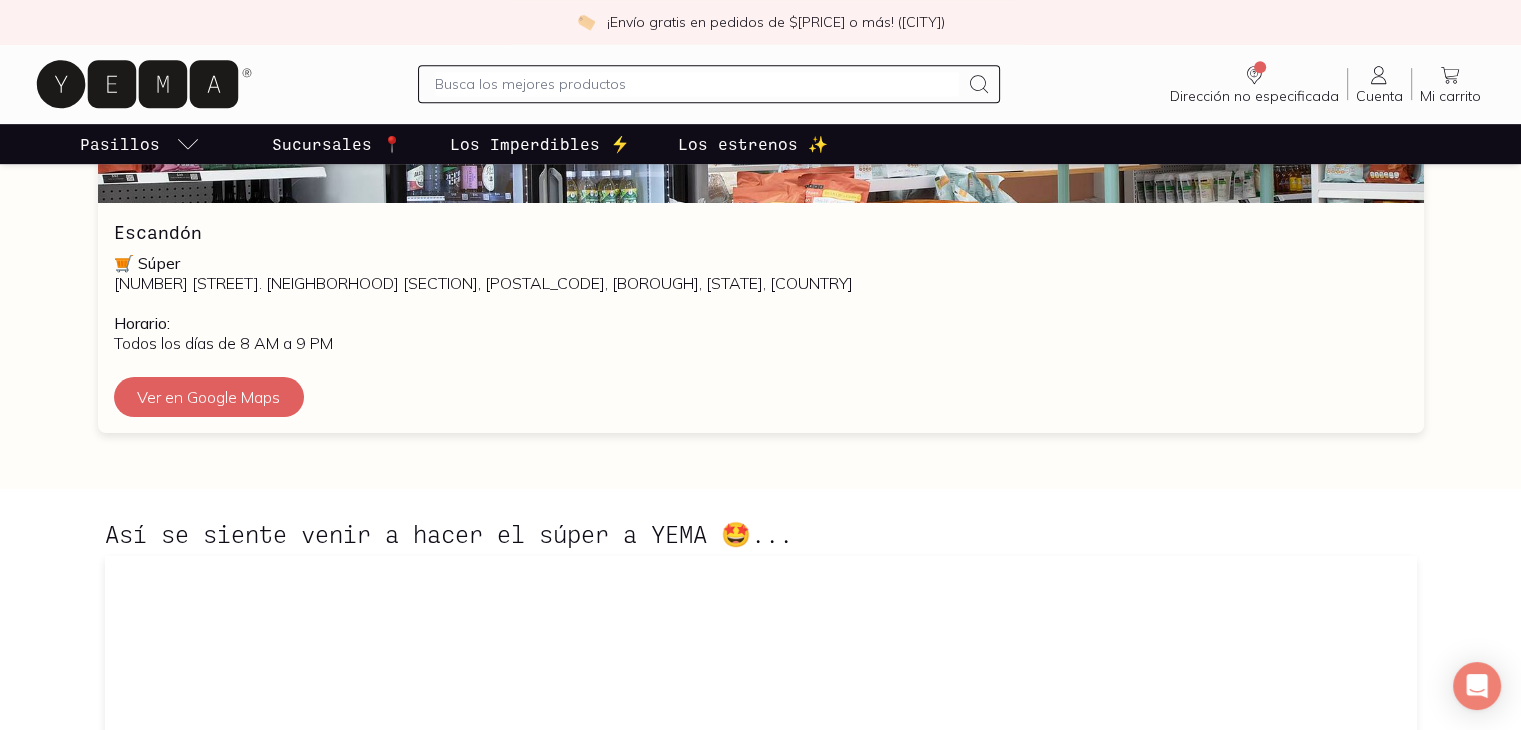 scroll, scrollTop: 800, scrollLeft: 0, axis: vertical 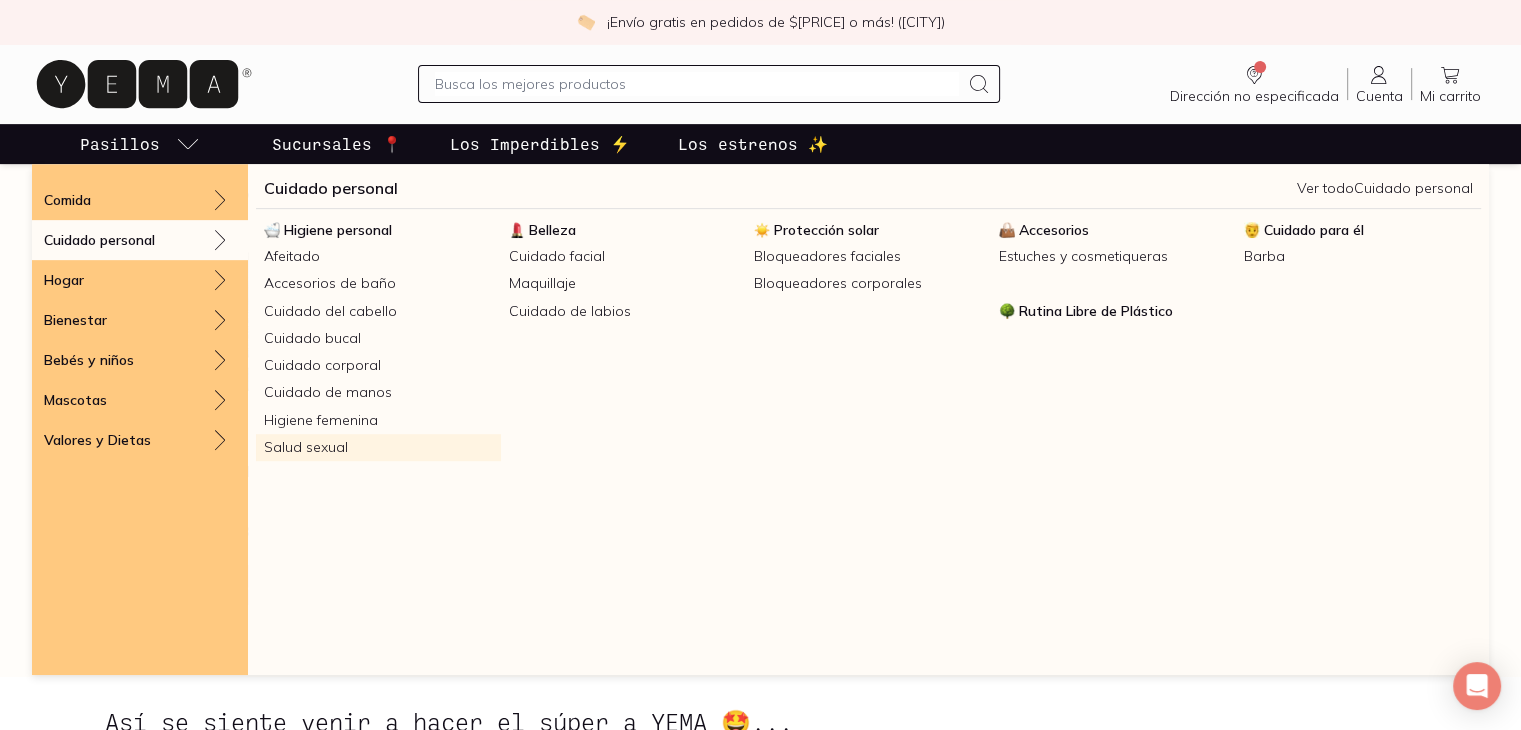 click on "Salud sexual" at bounding box center (378, 447) 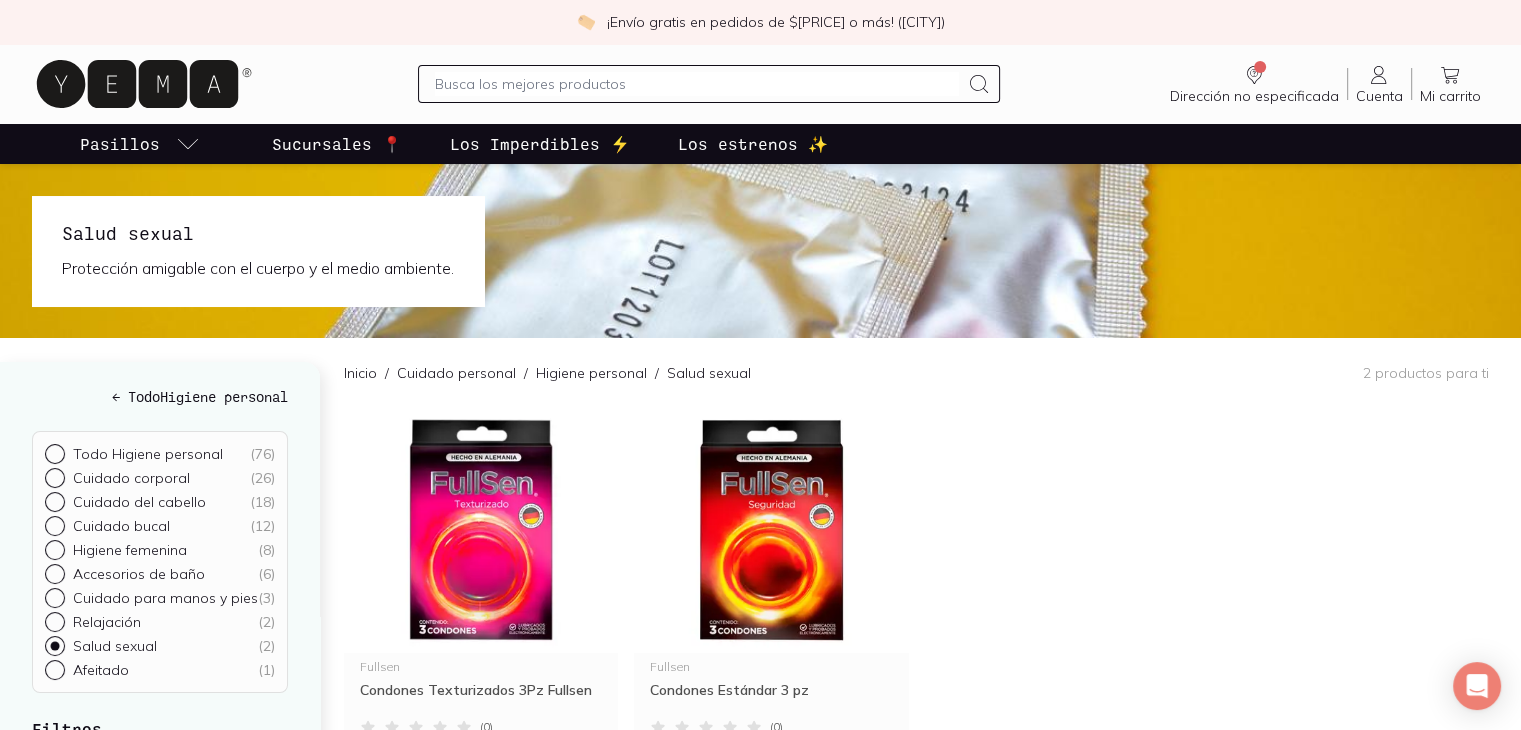scroll, scrollTop: 200, scrollLeft: 0, axis: vertical 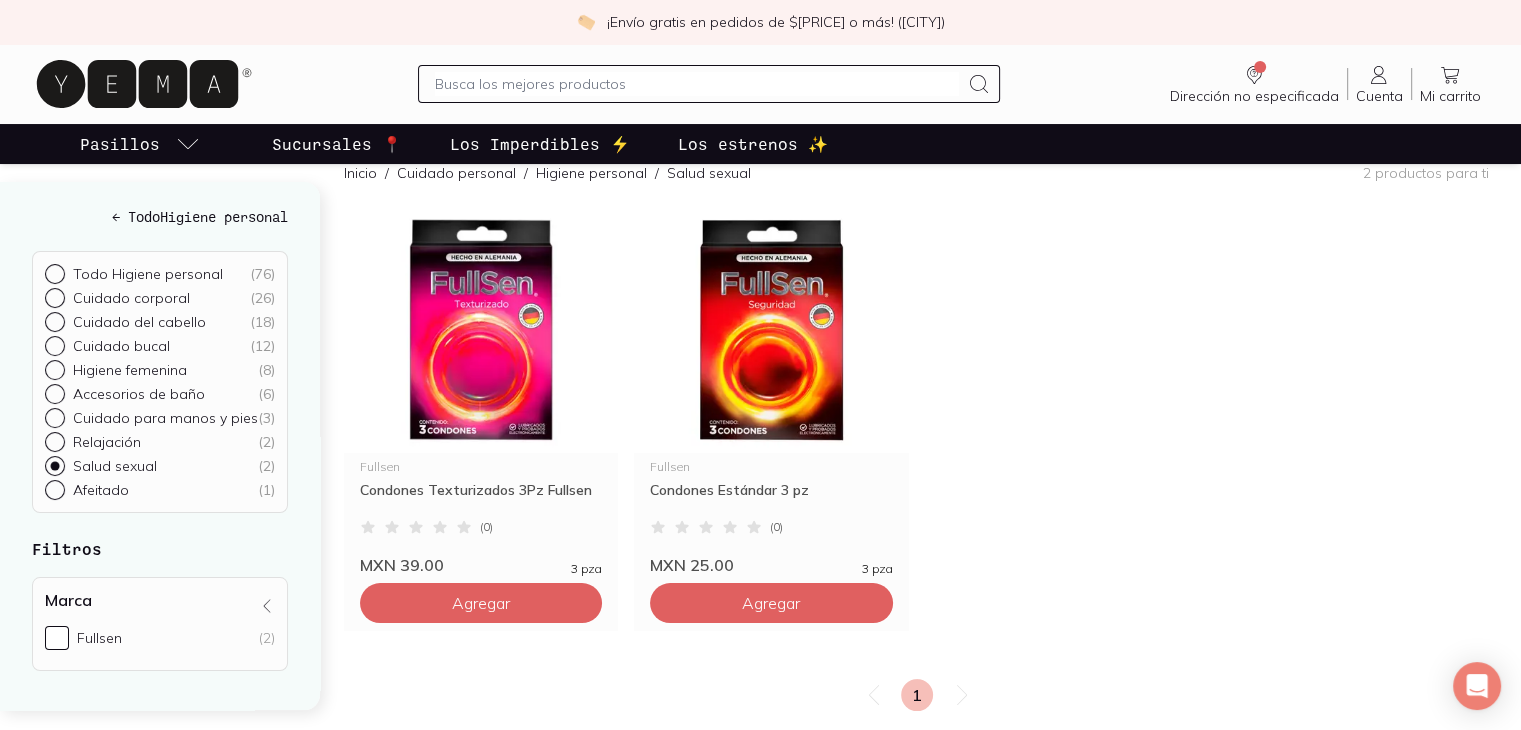 click on "Relajación ( 2 )" at bounding box center [53, 272] 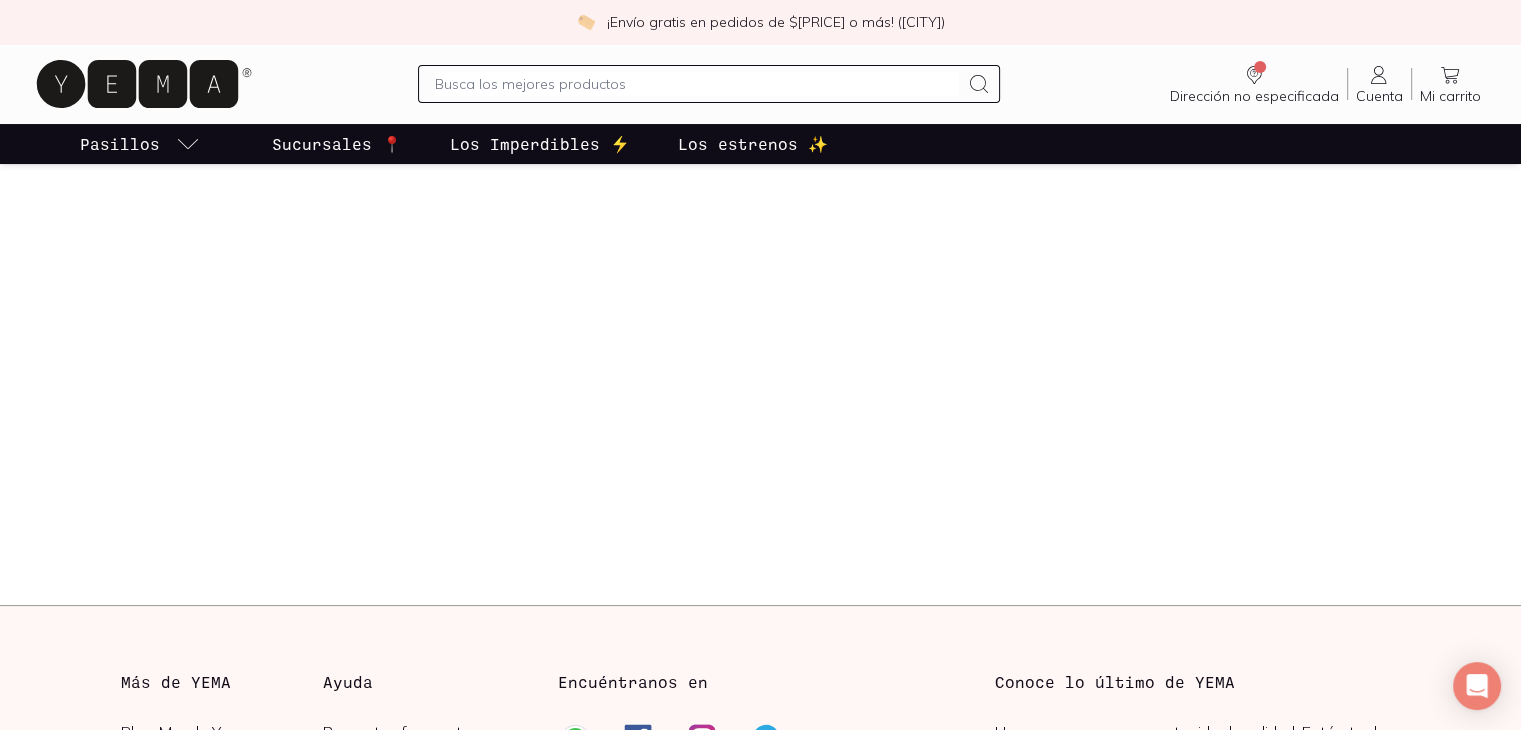 scroll, scrollTop: 0, scrollLeft: 0, axis: both 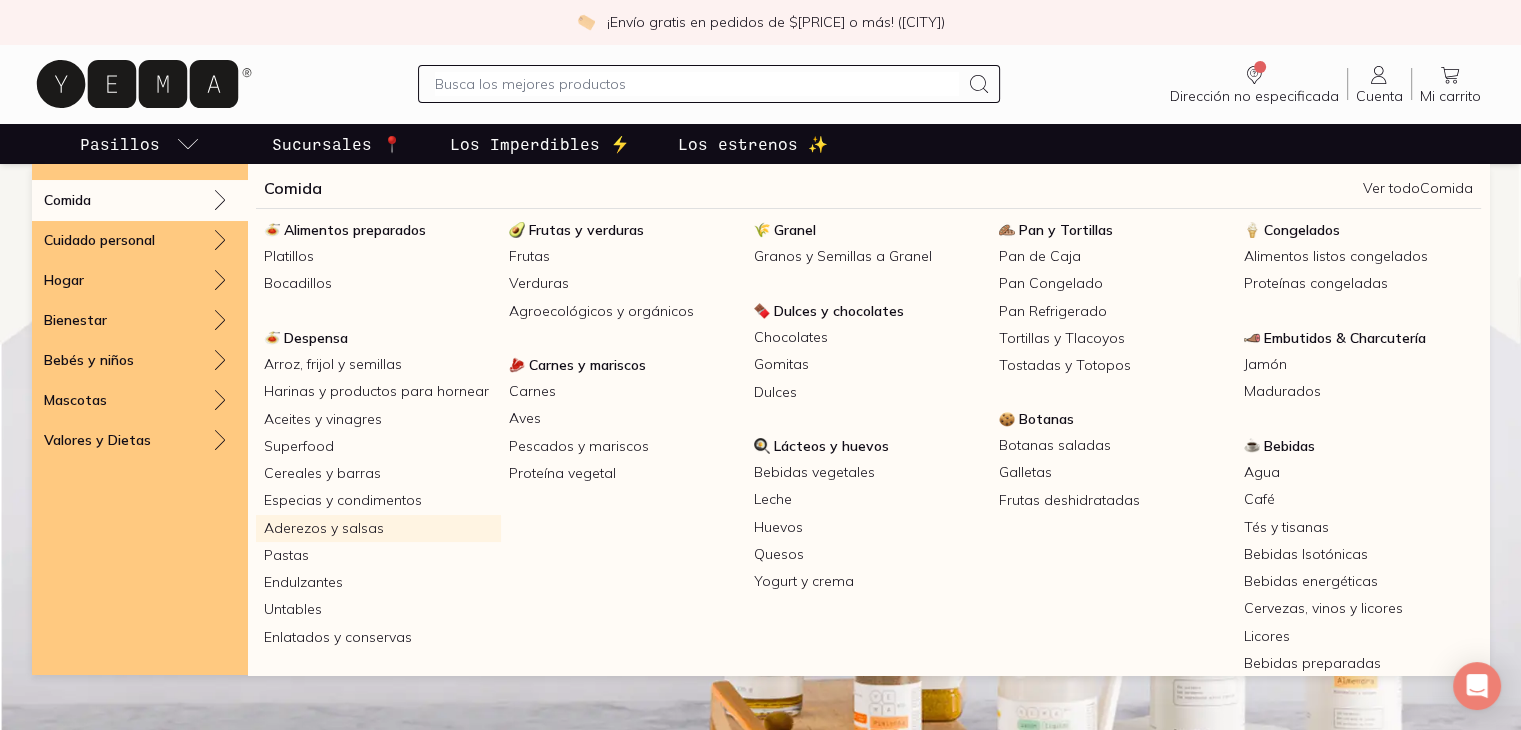 click on "Aderezos y salsas" at bounding box center [378, 528] 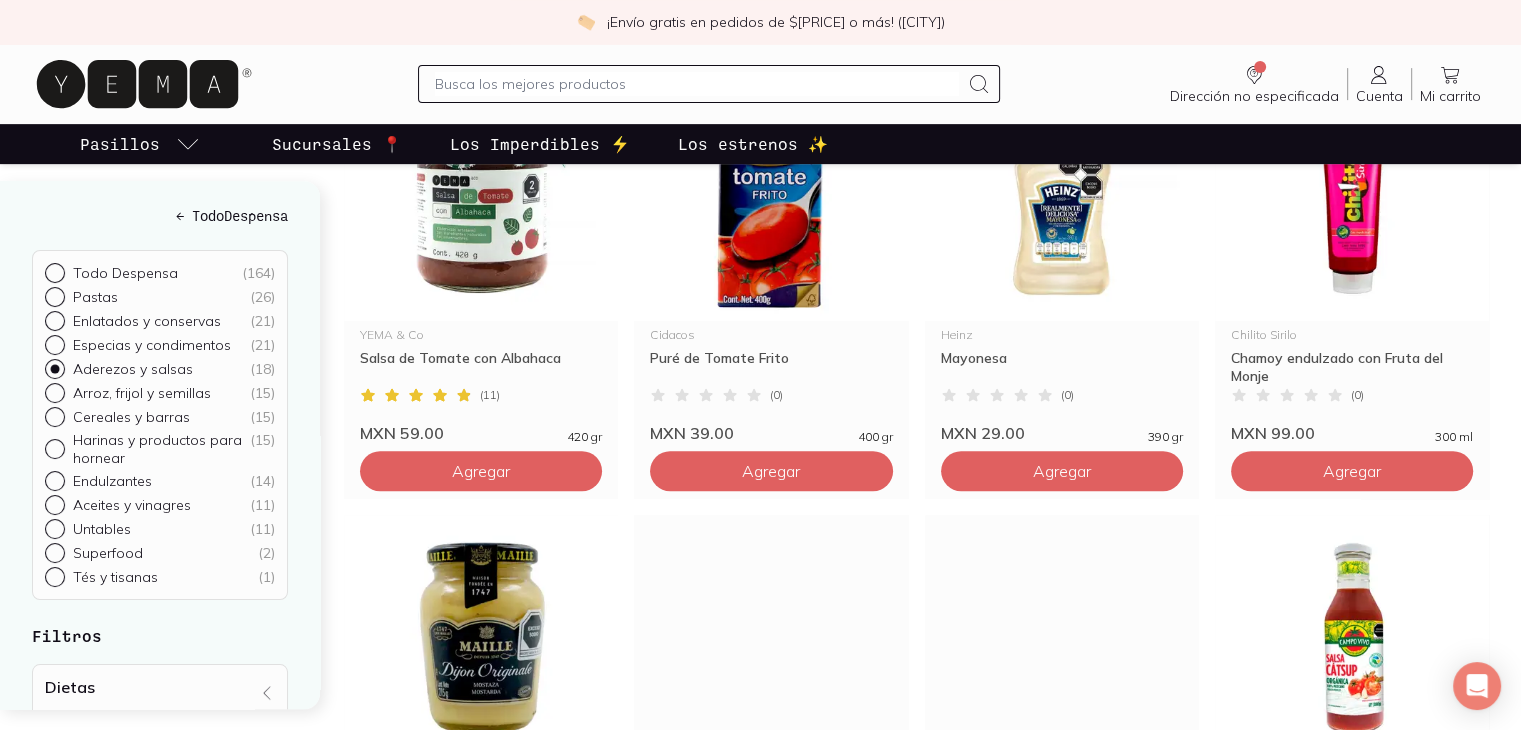 scroll, scrollTop: 601, scrollLeft: 0, axis: vertical 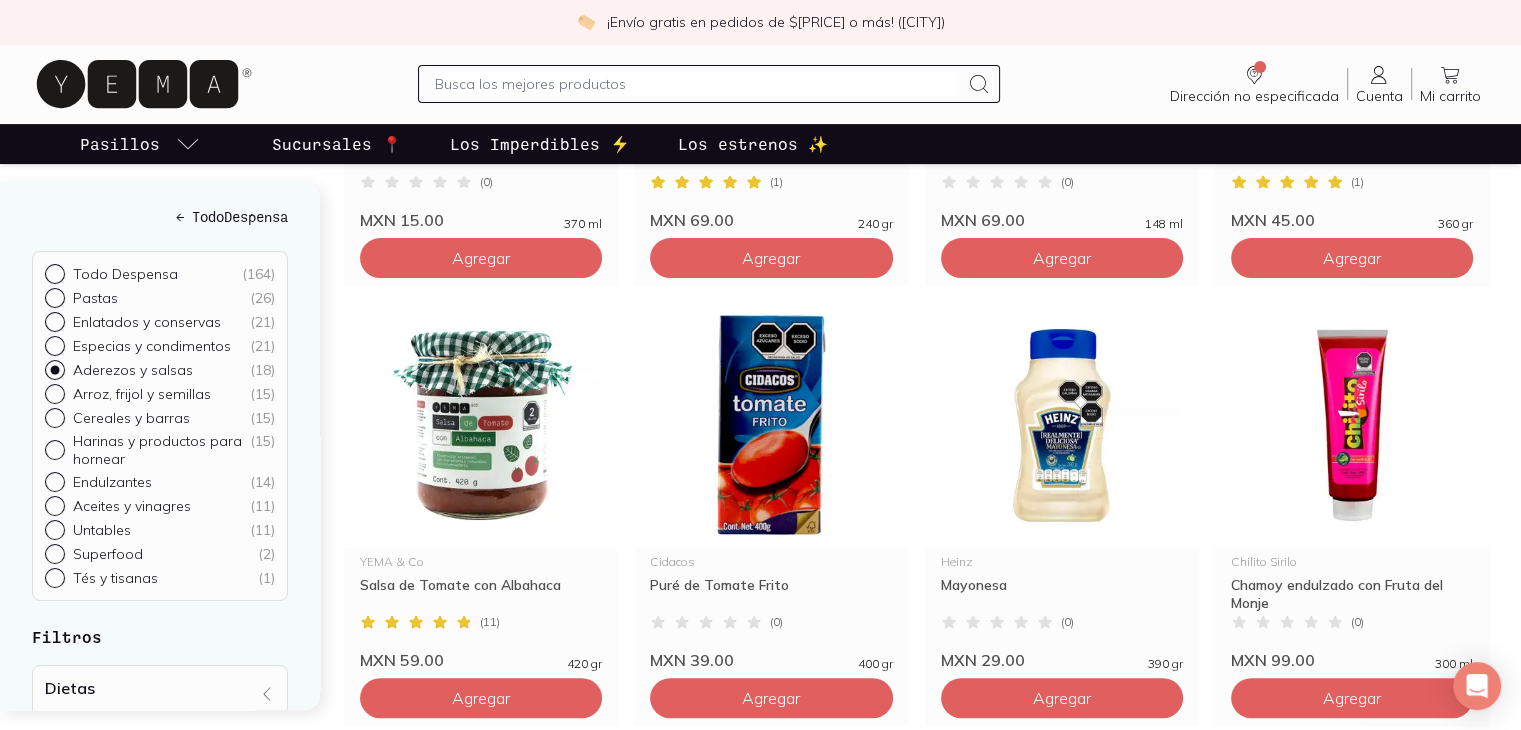 click on "Enlatados y conservas ( 21 )" at bounding box center [53, 272] 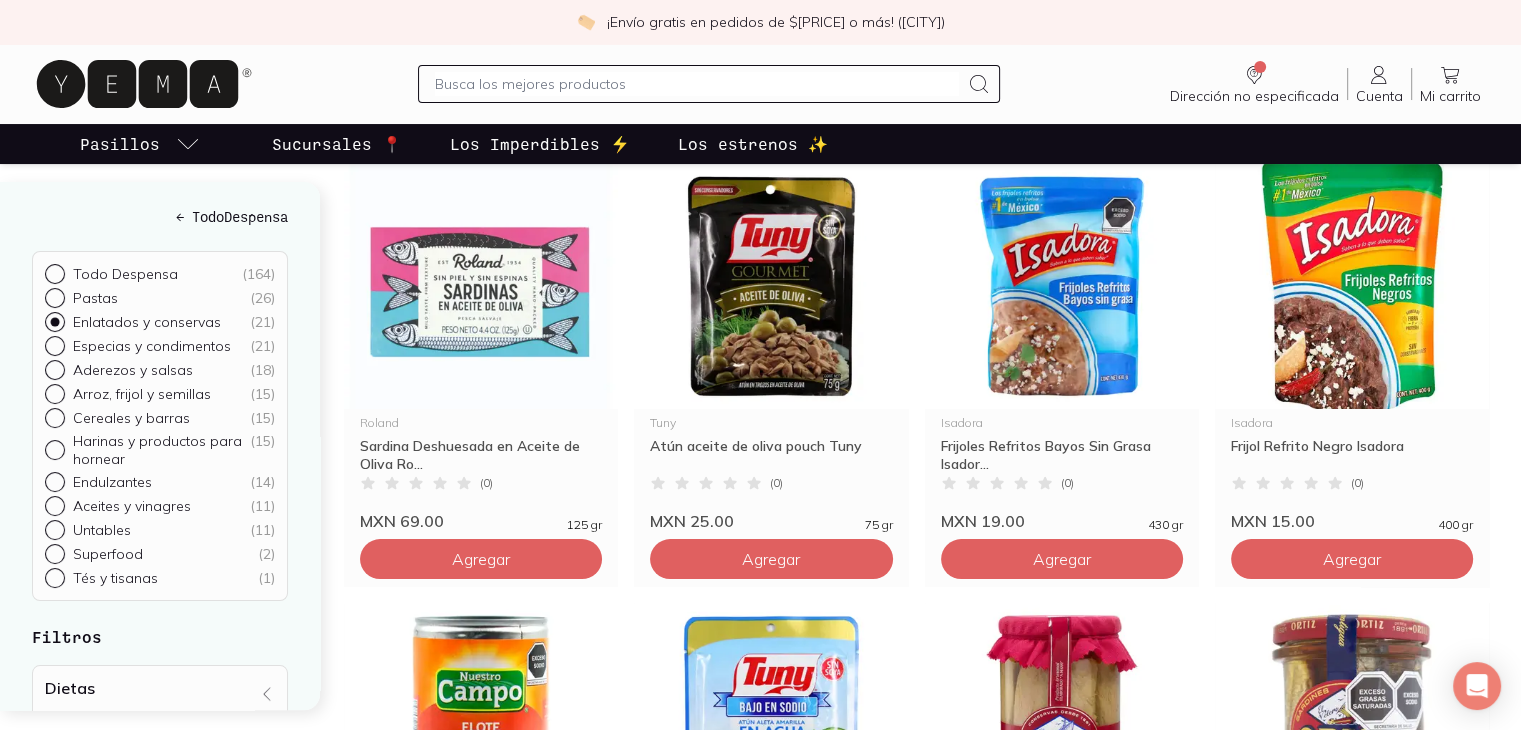 scroll, scrollTop: 200, scrollLeft: 0, axis: vertical 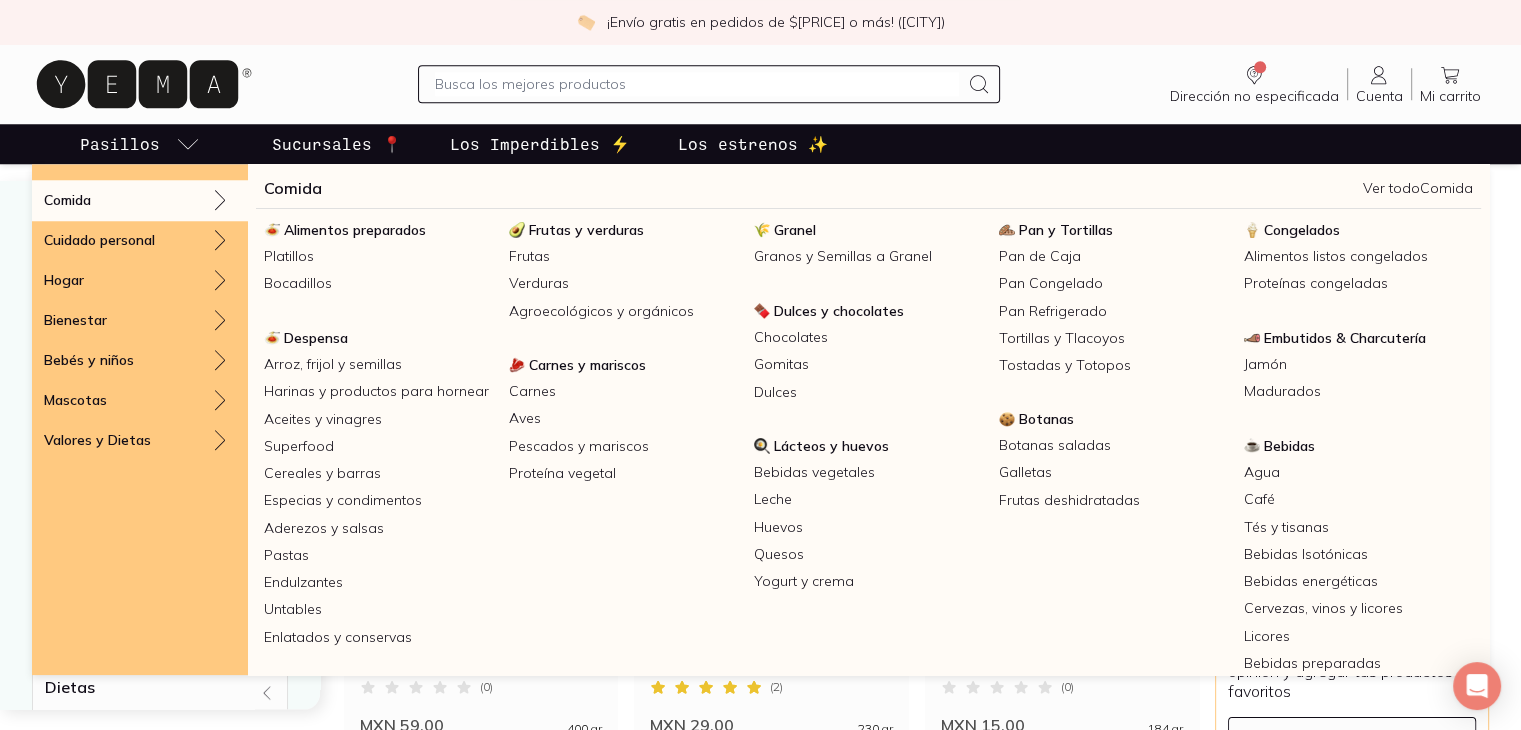 click on "Pasillos" at bounding box center [140, 144] 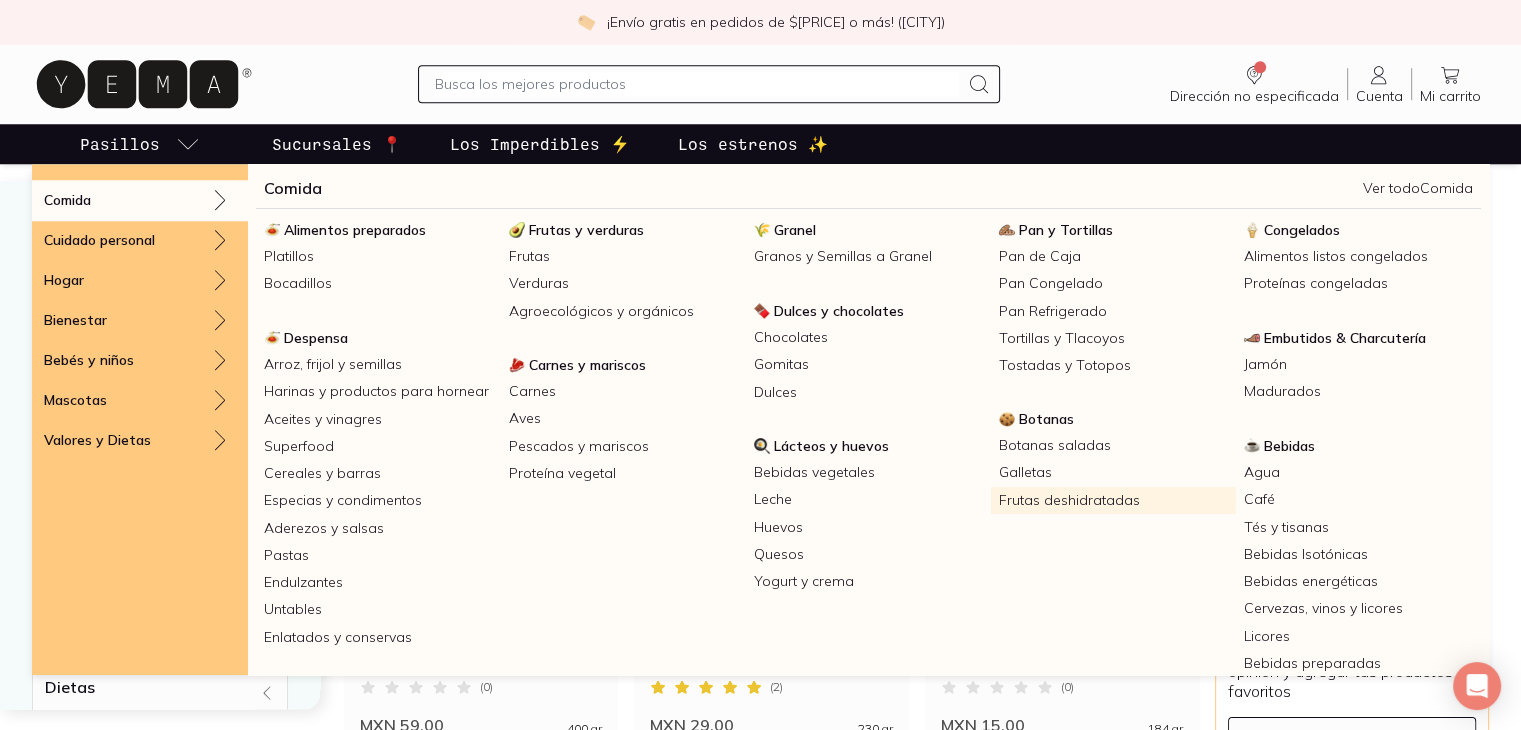 click on "Frutas deshidratadas" at bounding box center (1113, 500) 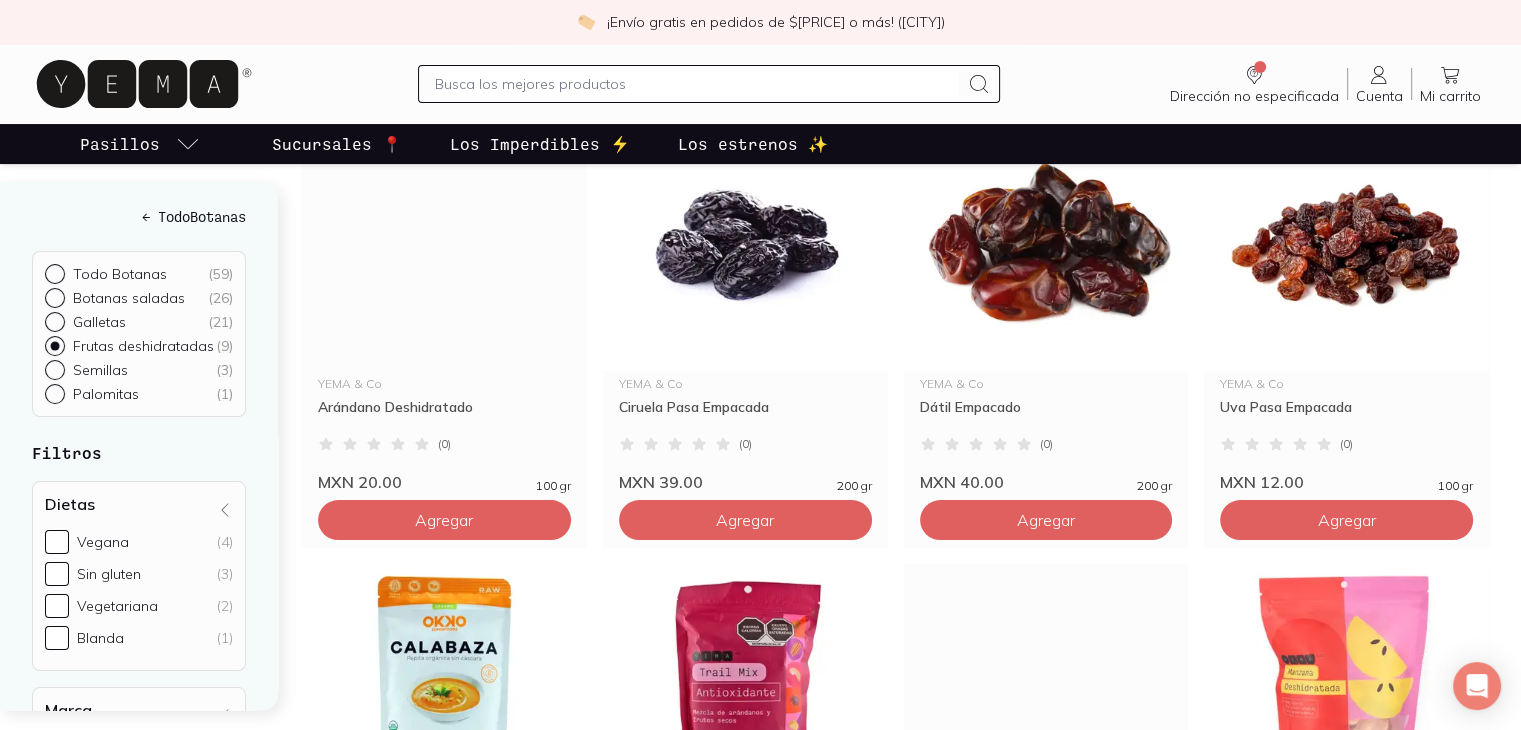 scroll, scrollTop: 0, scrollLeft: 0, axis: both 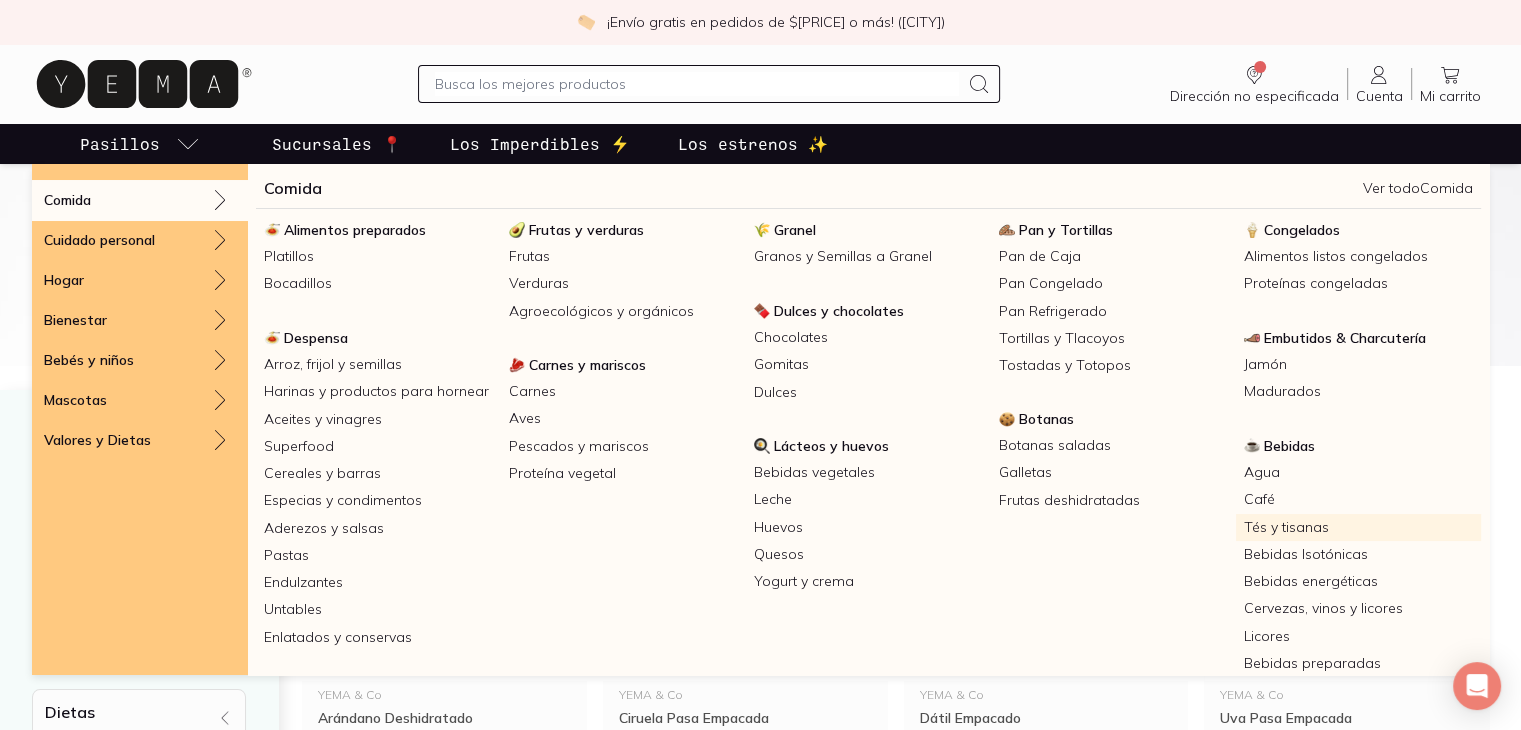 click on "Tés y tisanas" at bounding box center (1358, 527) 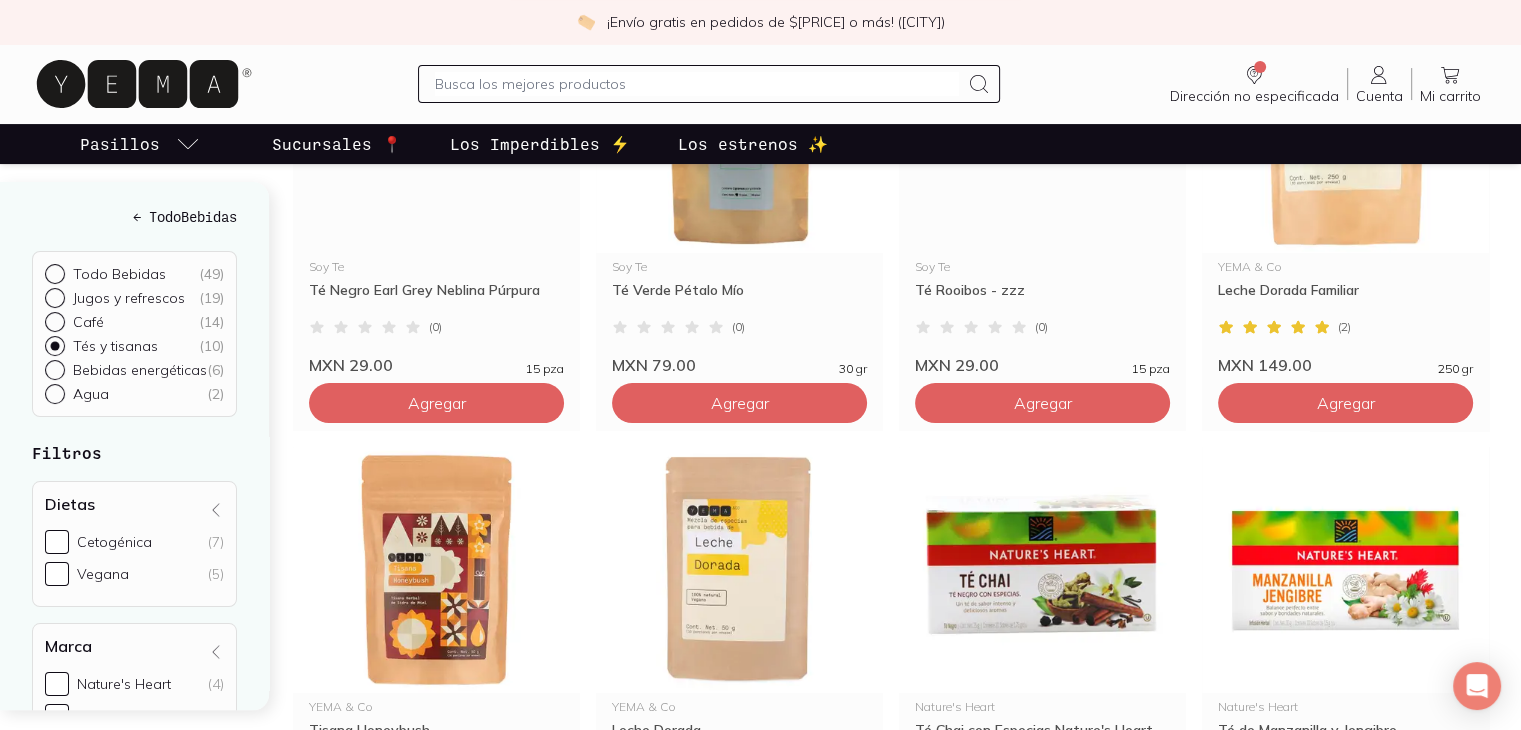 scroll, scrollTop: 300, scrollLeft: 0, axis: vertical 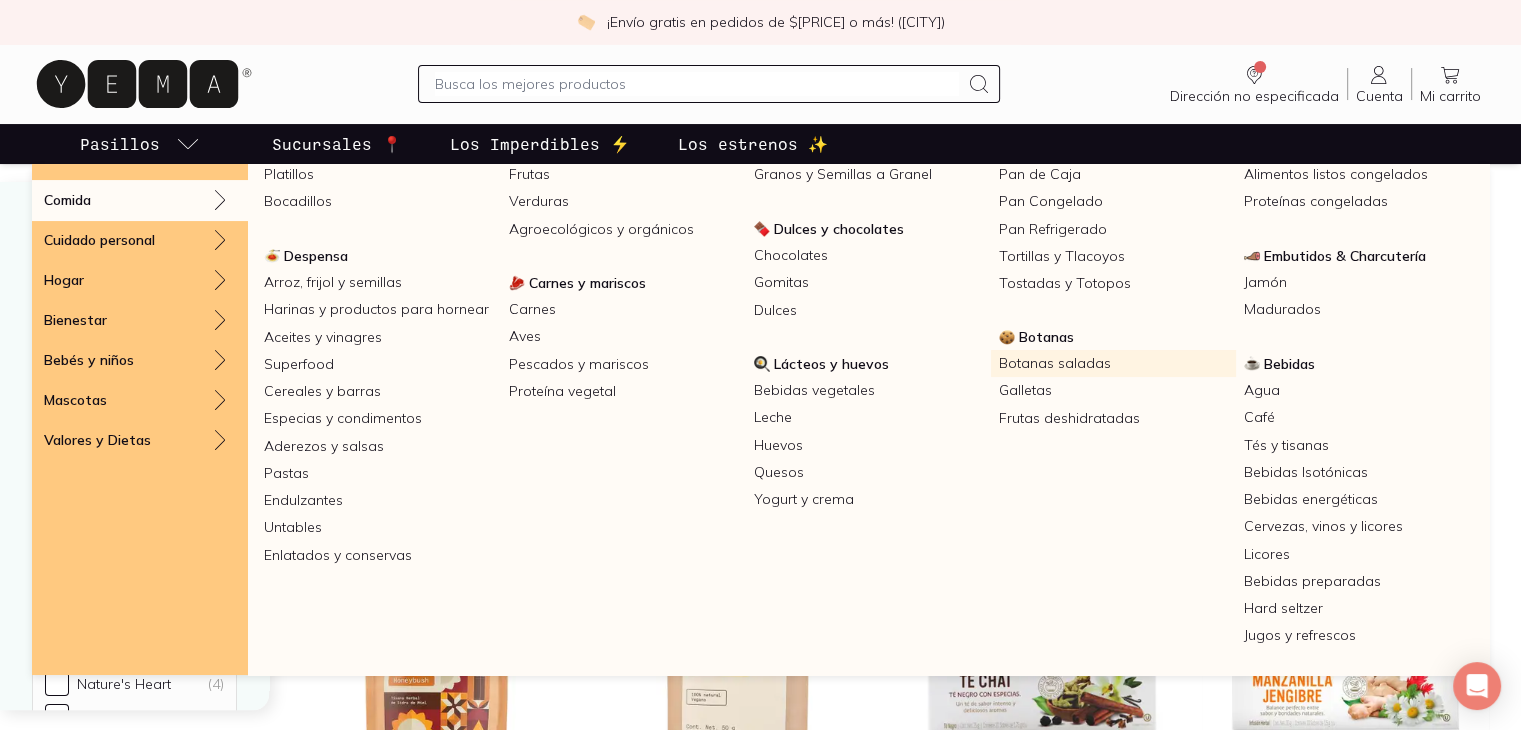 click on "Botanas saladas" at bounding box center [1113, 363] 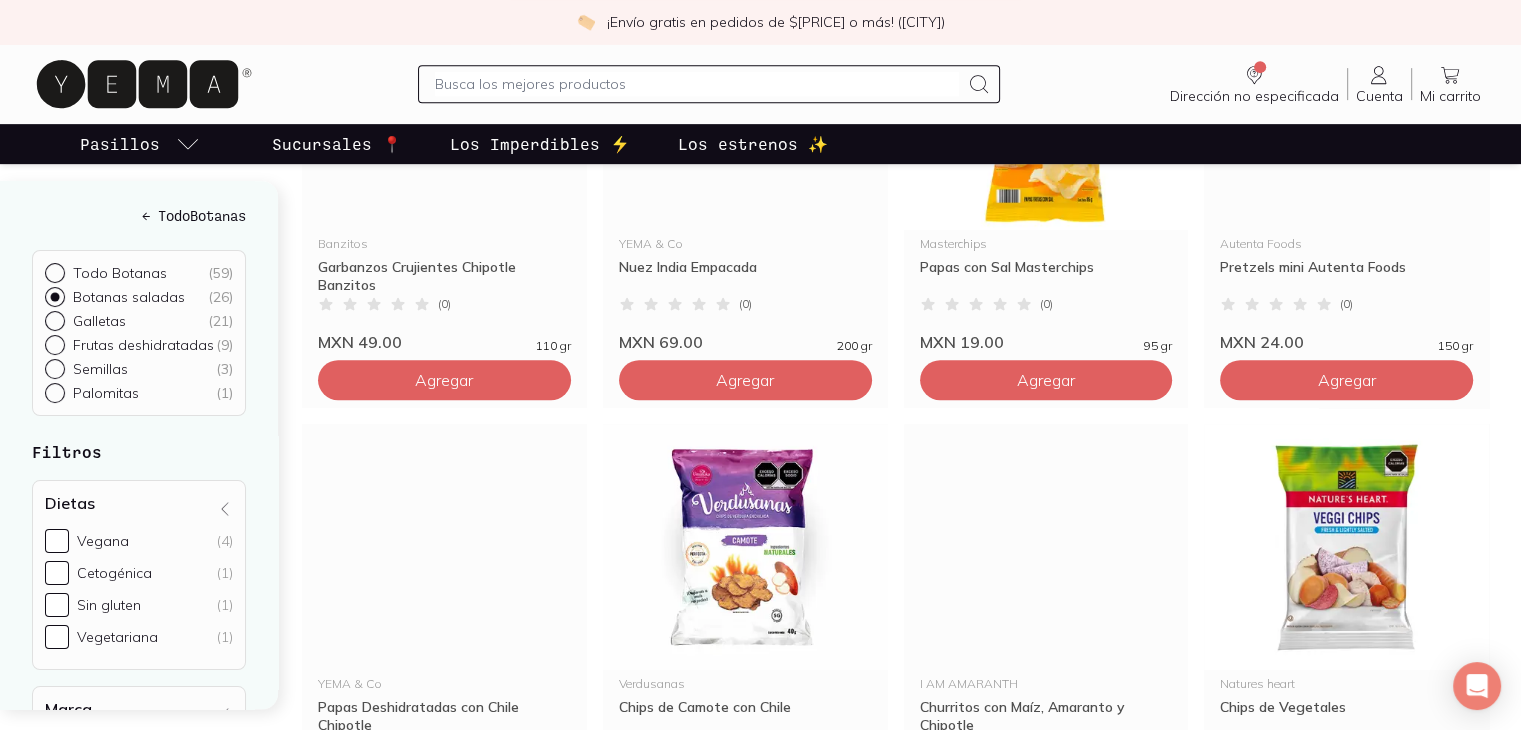 scroll, scrollTop: 900, scrollLeft: 0, axis: vertical 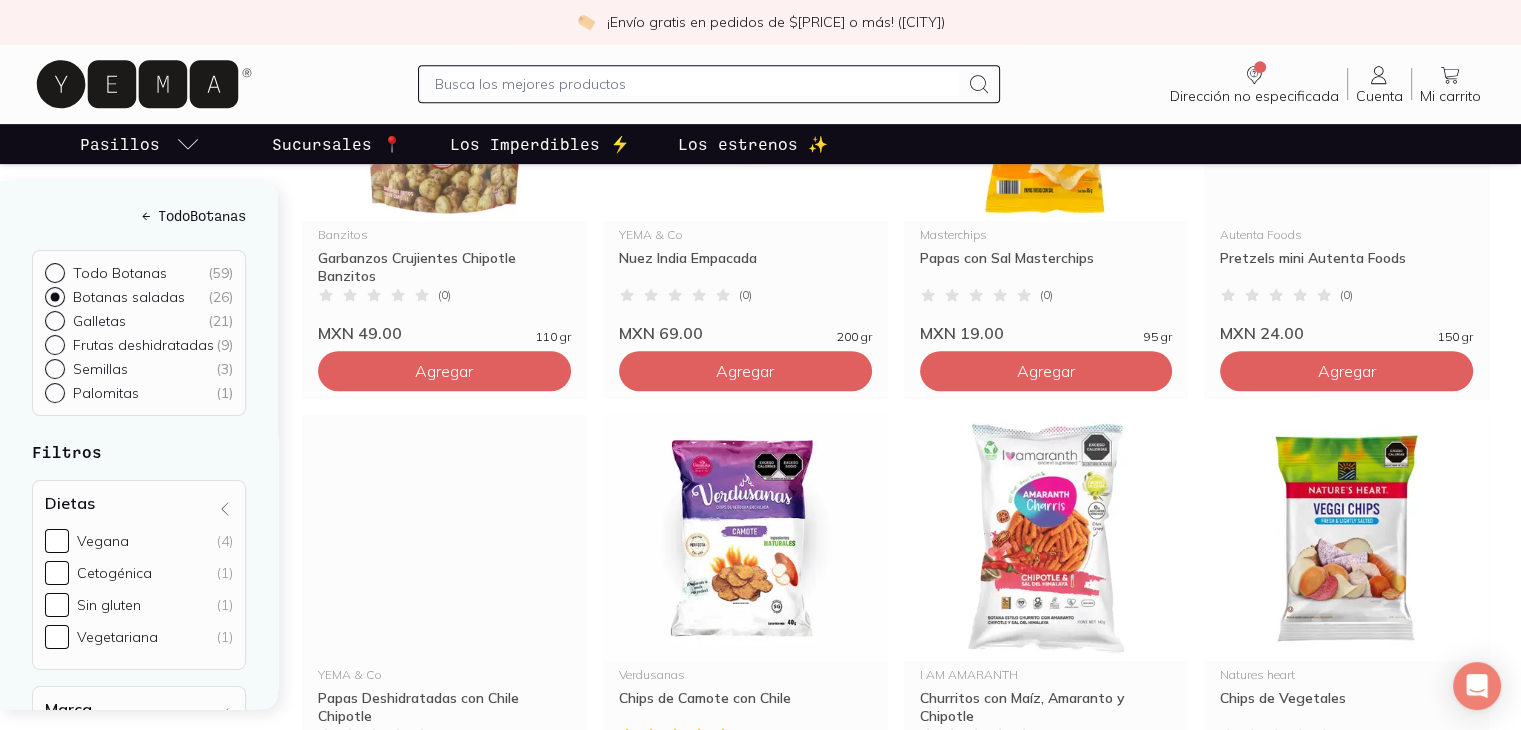 click at bounding box center [444, 538] 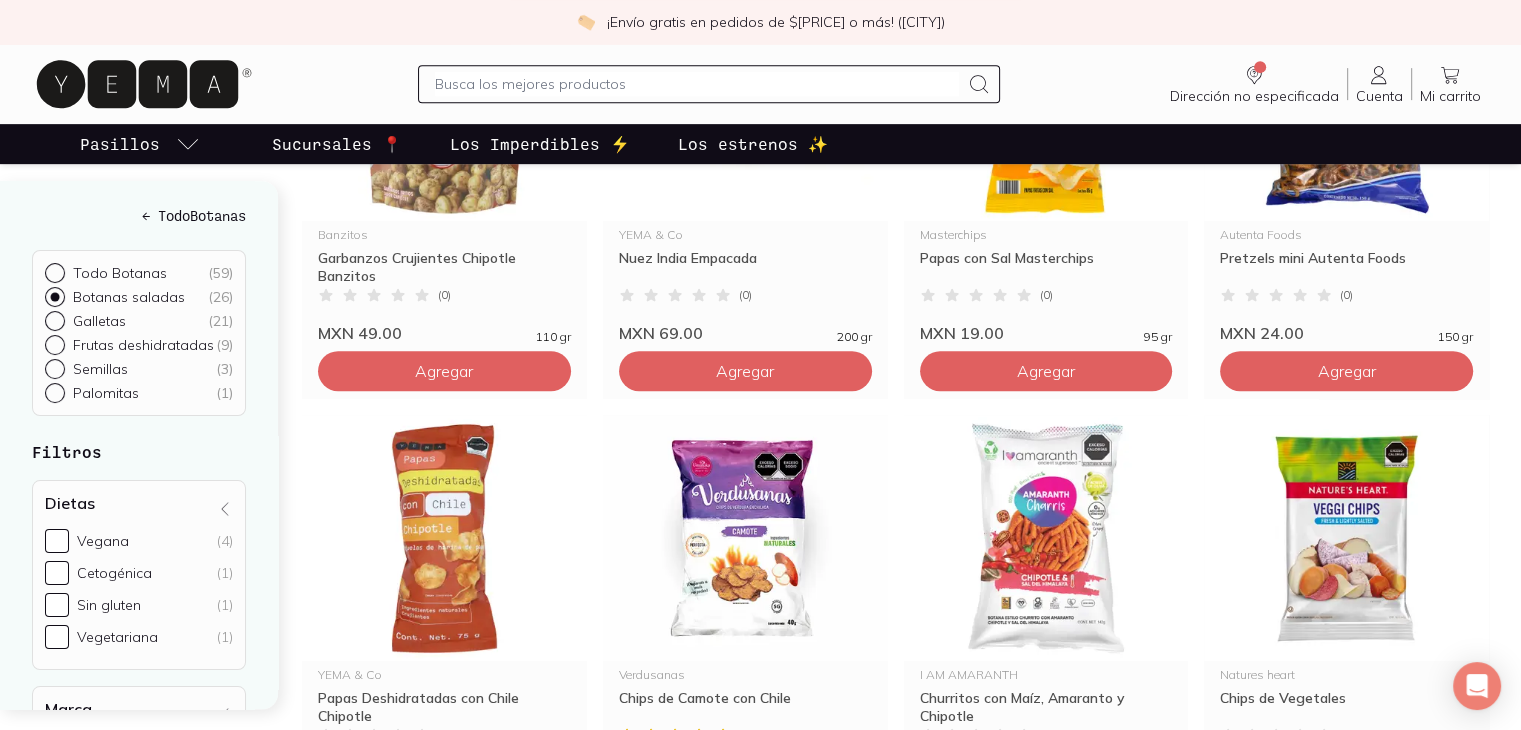 scroll, scrollTop: 0, scrollLeft: 0, axis: both 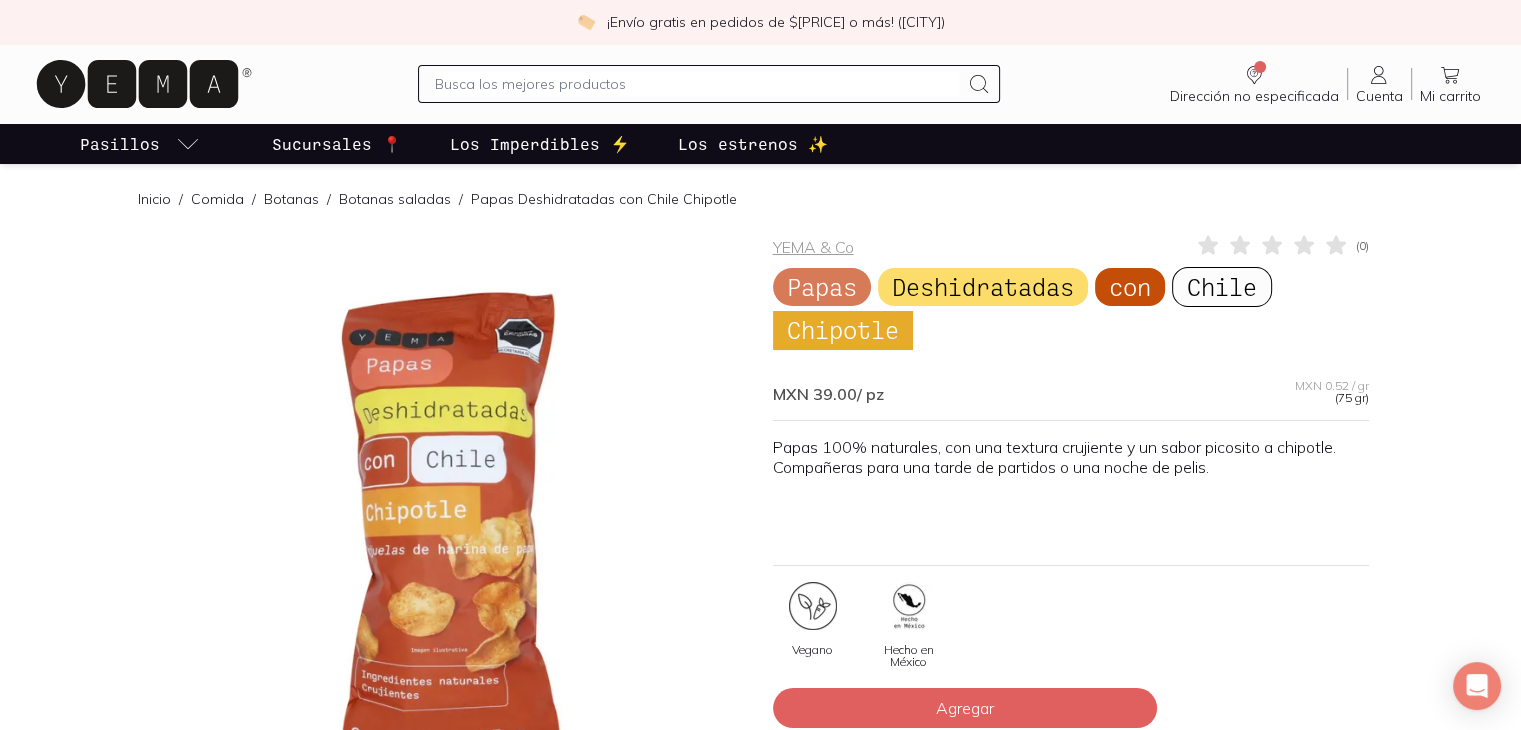 click at bounding box center [451, 531] 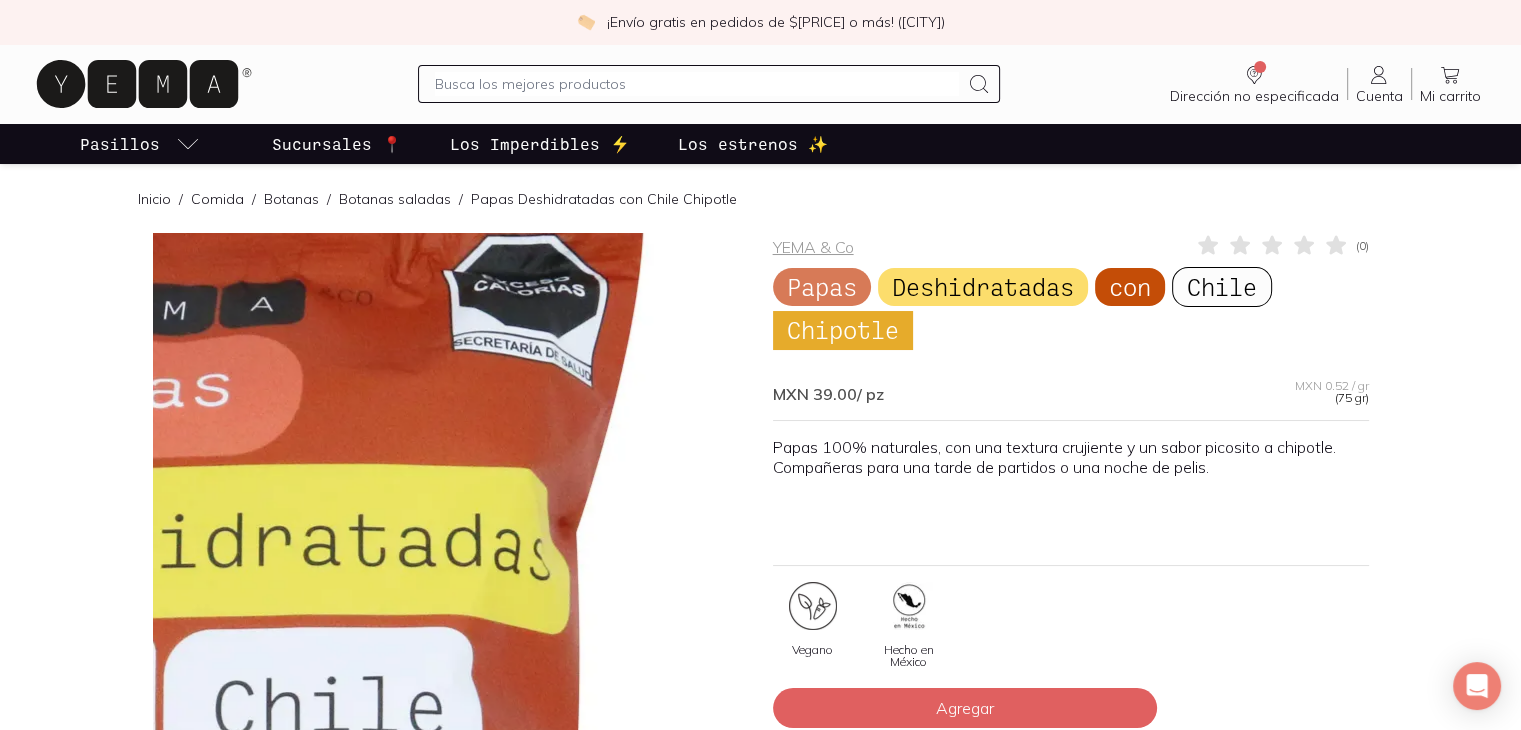 click at bounding box center [296, 948] 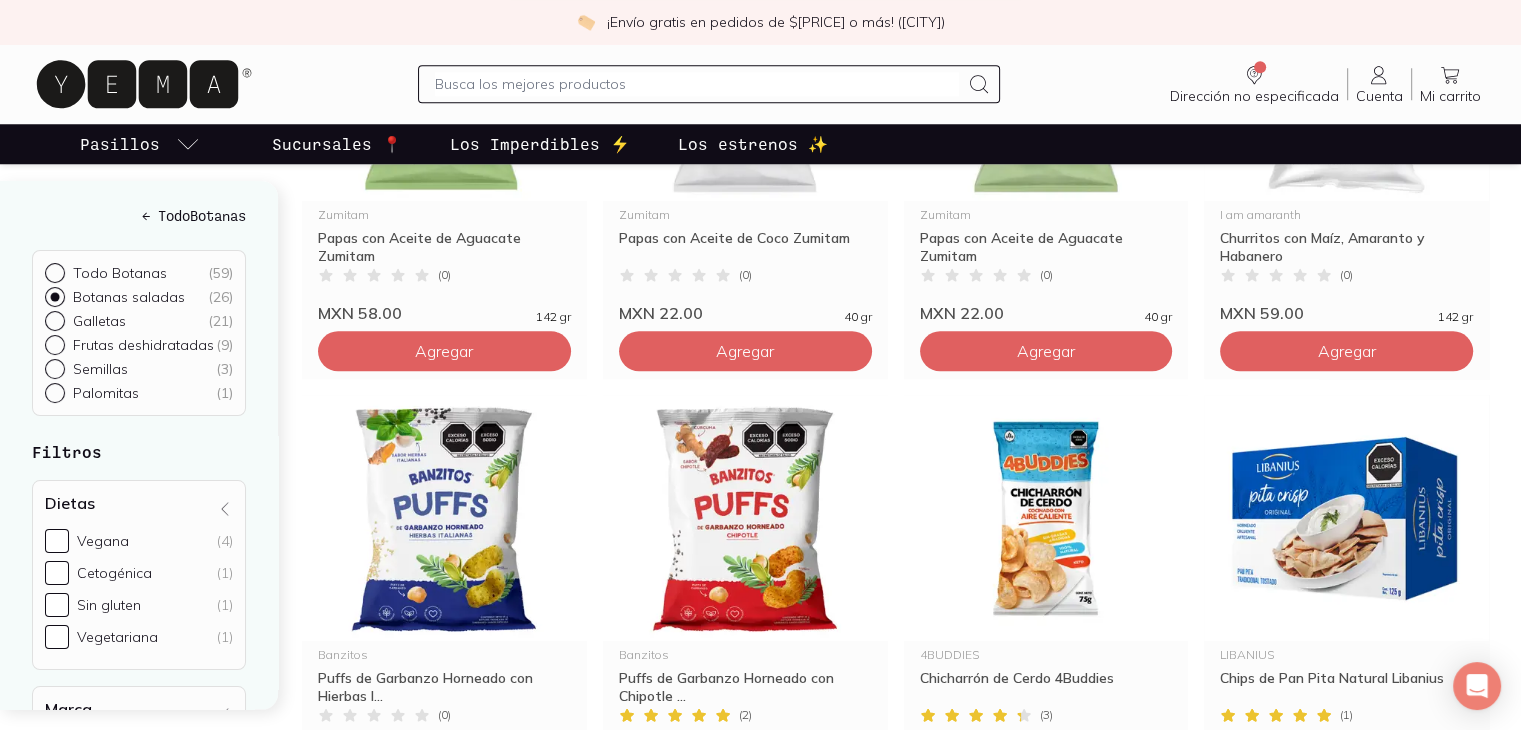 scroll, scrollTop: 1400, scrollLeft: 0, axis: vertical 